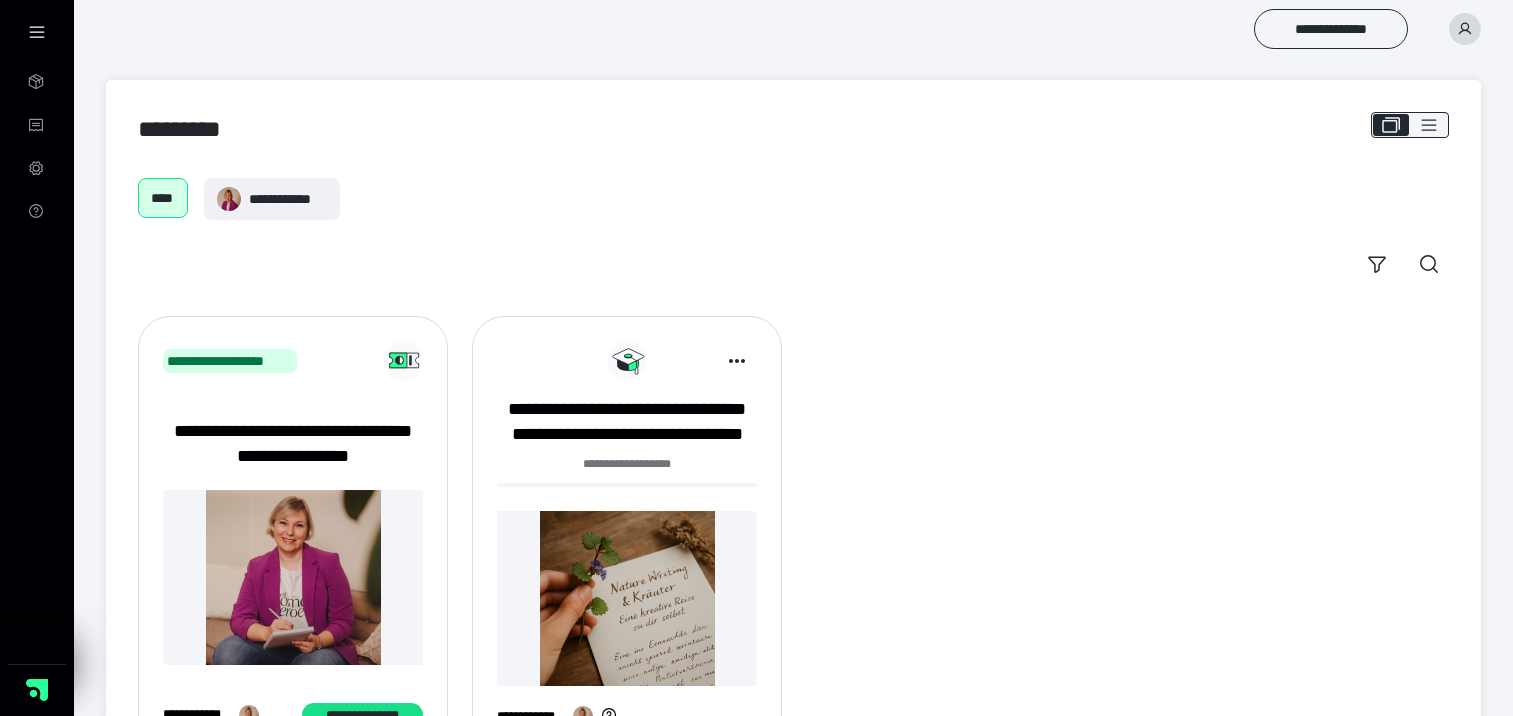 scroll, scrollTop: 0, scrollLeft: 0, axis: both 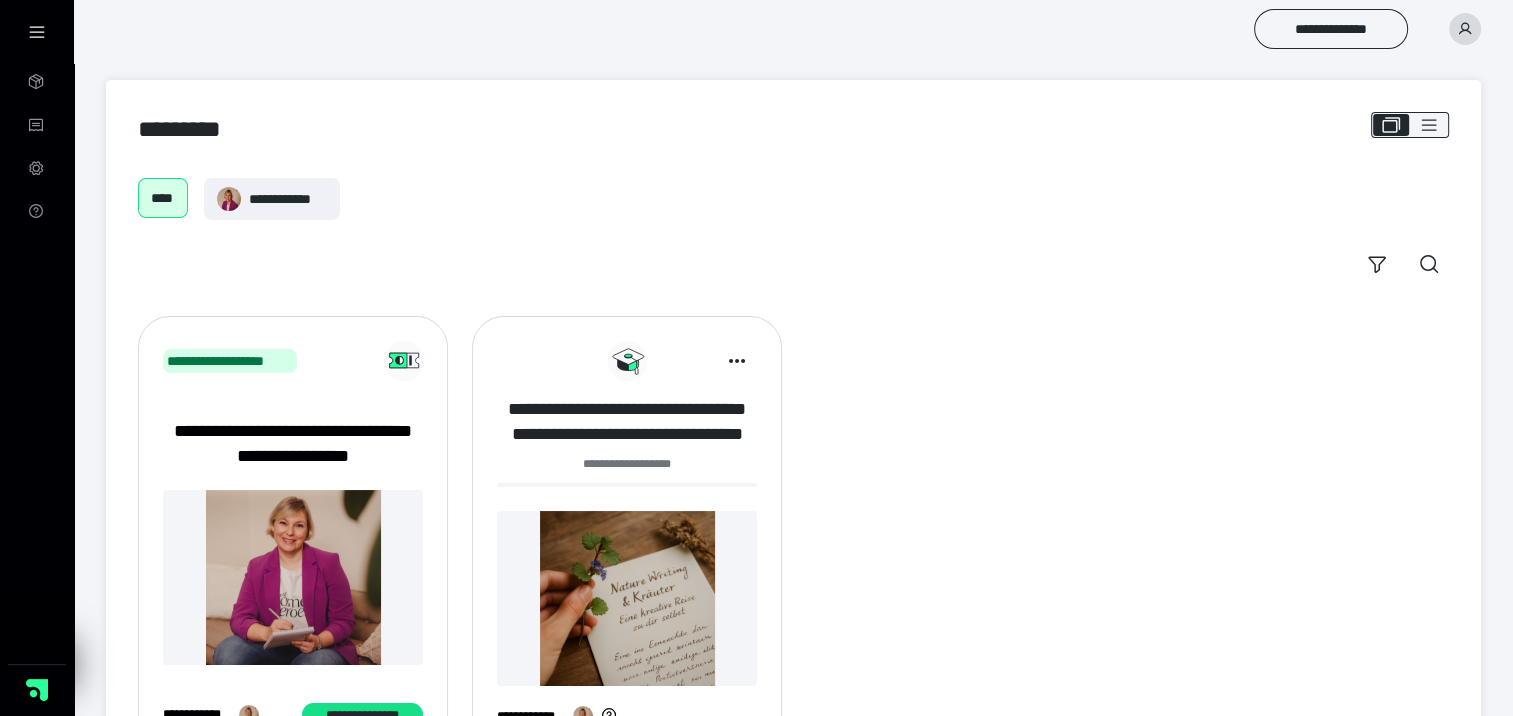 click on "**********" at bounding box center (627, 422) 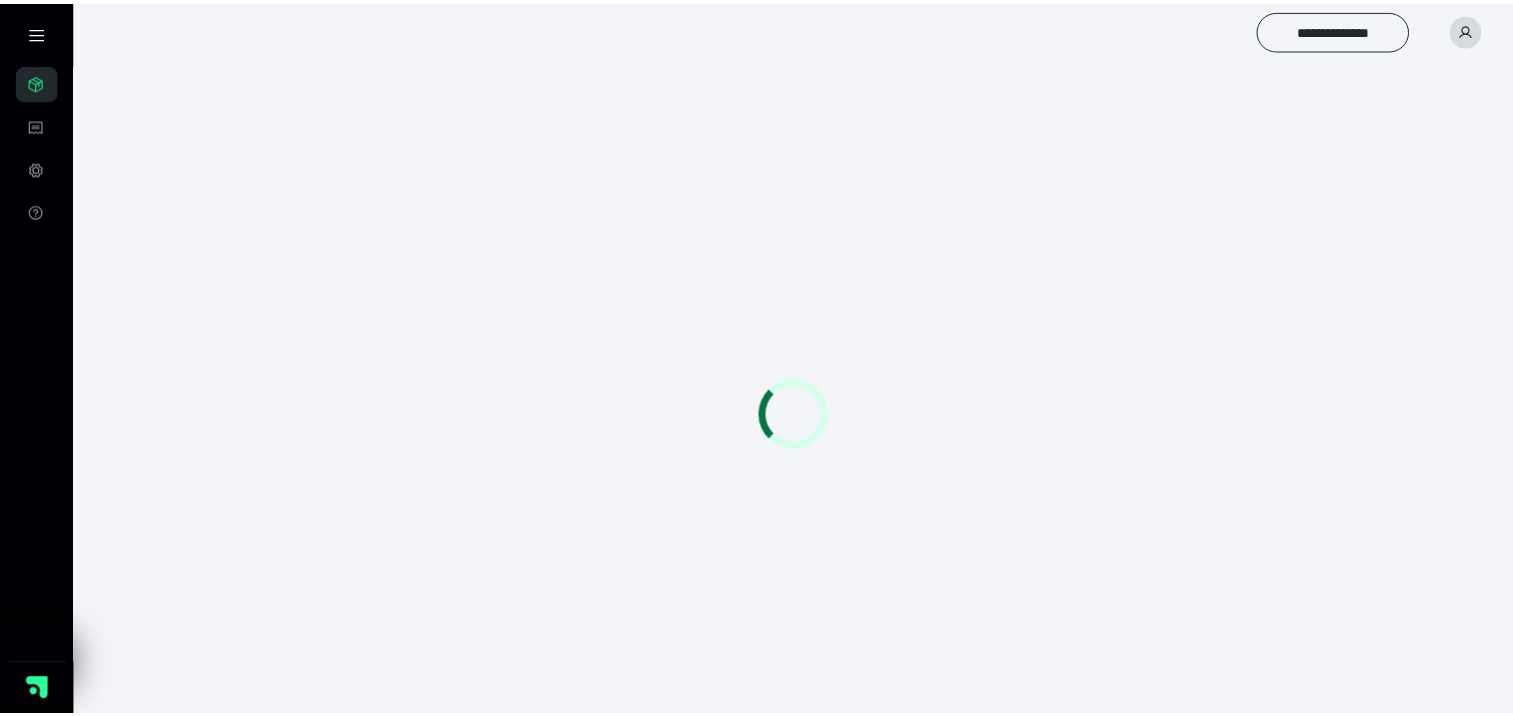 scroll, scrollTop: 0, scrollLeft: 0, axis: both 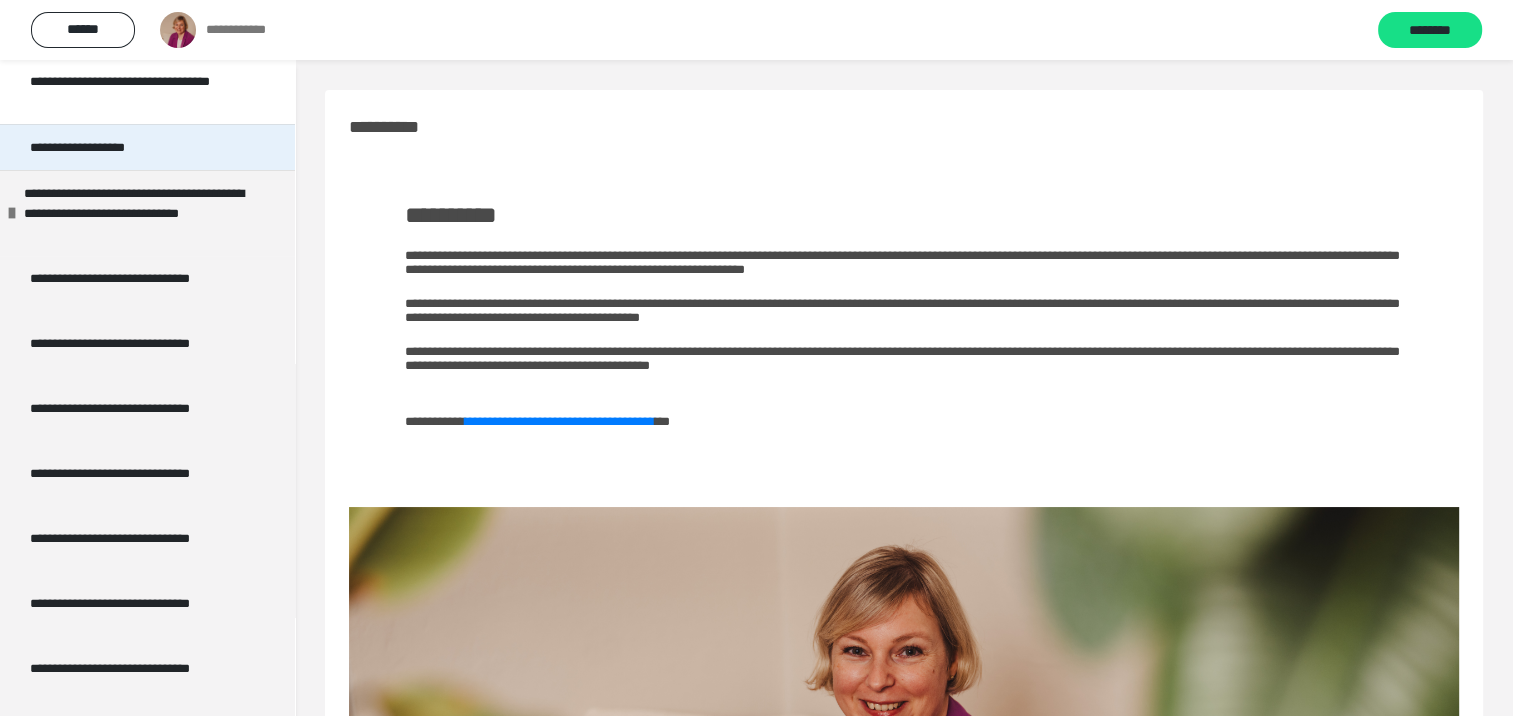 click on "**********" at bounding box center [147, 147] 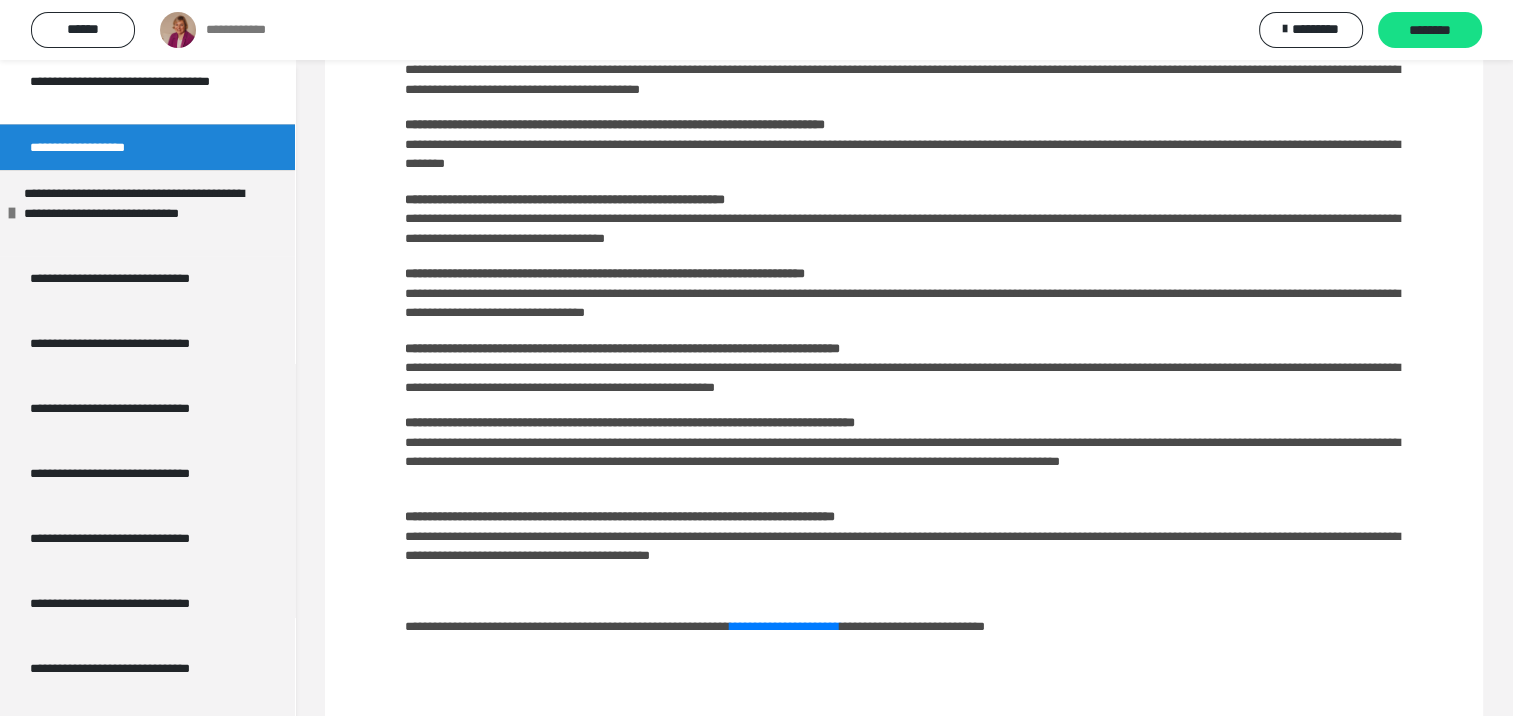 scroll, scrollTop: 473, scrollLeft: 0, axis: vertical 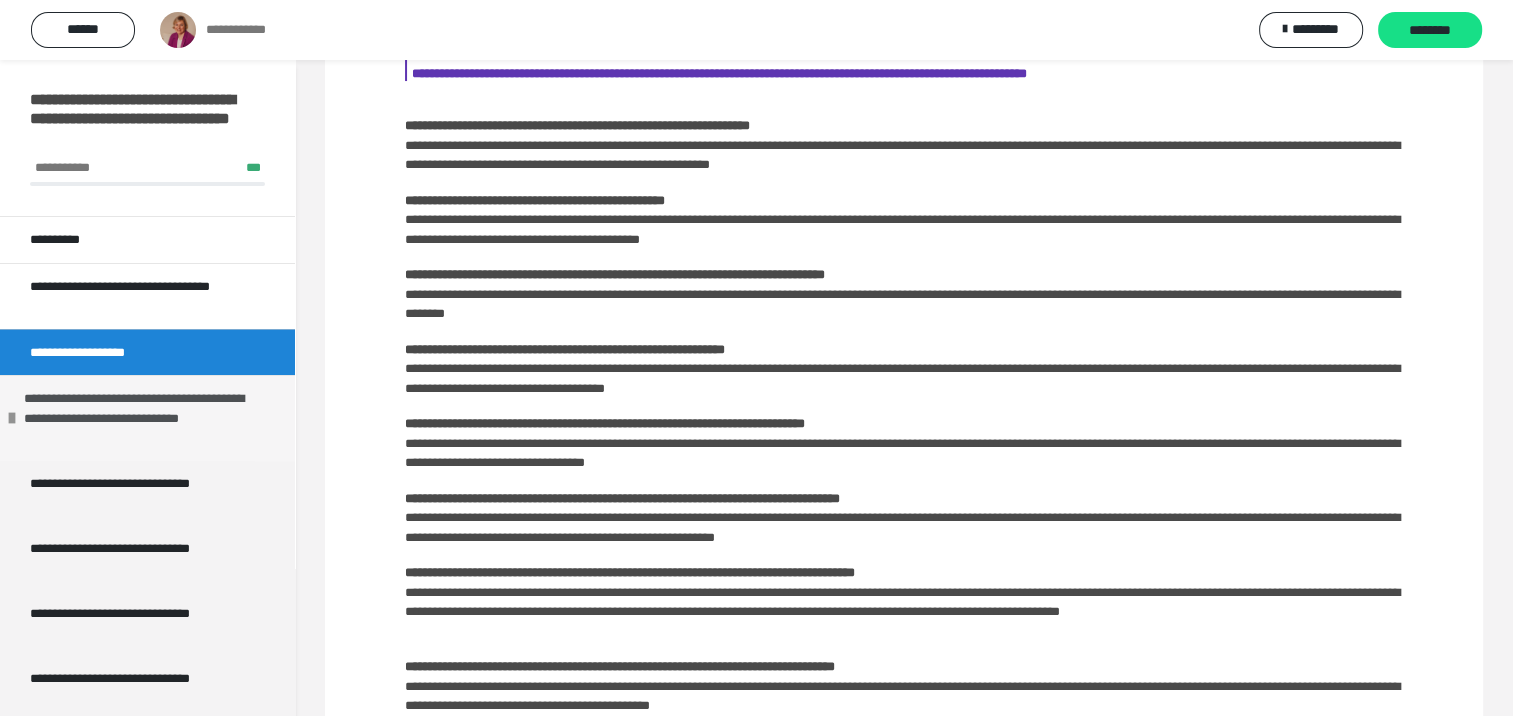 click on "**********" at bounding box center [144, 418] 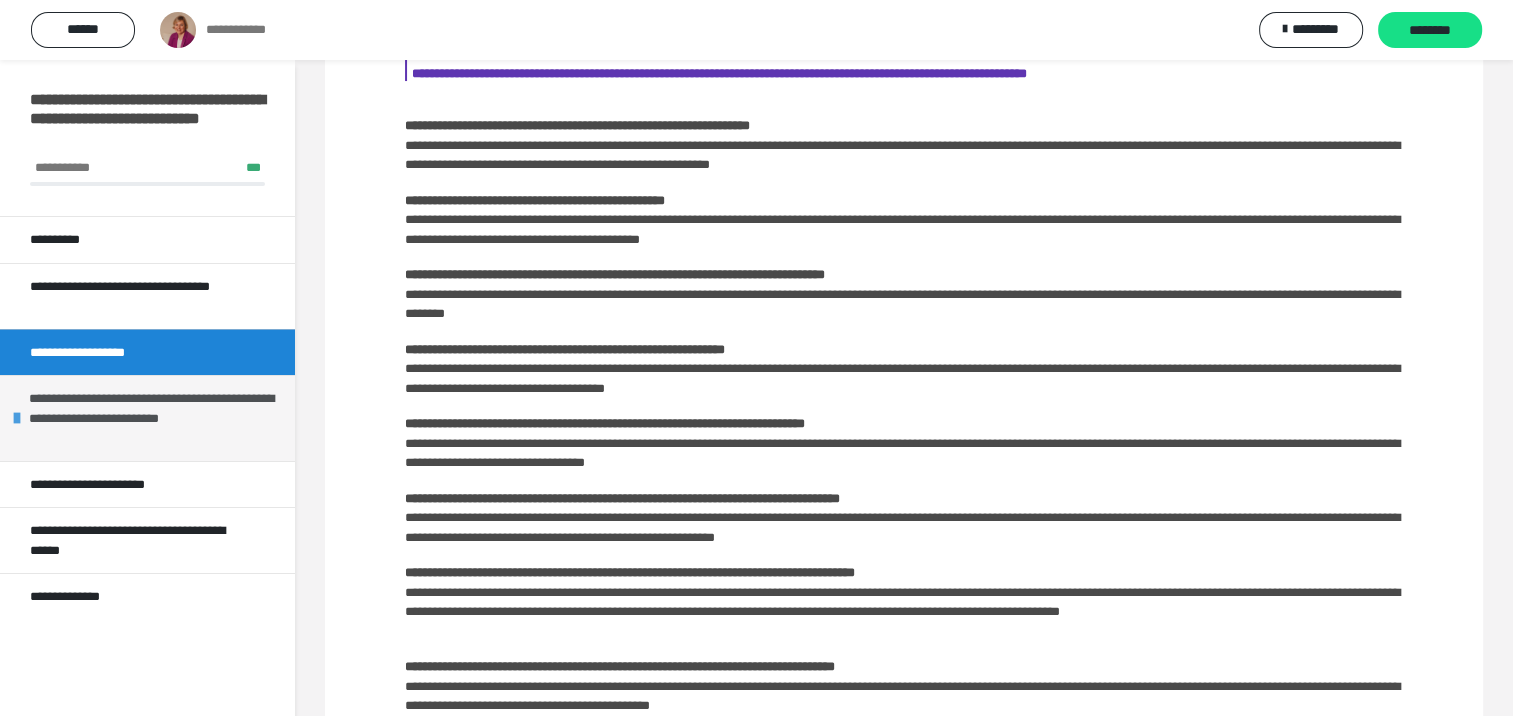 click on "**********" at bounding box center [157, 418] 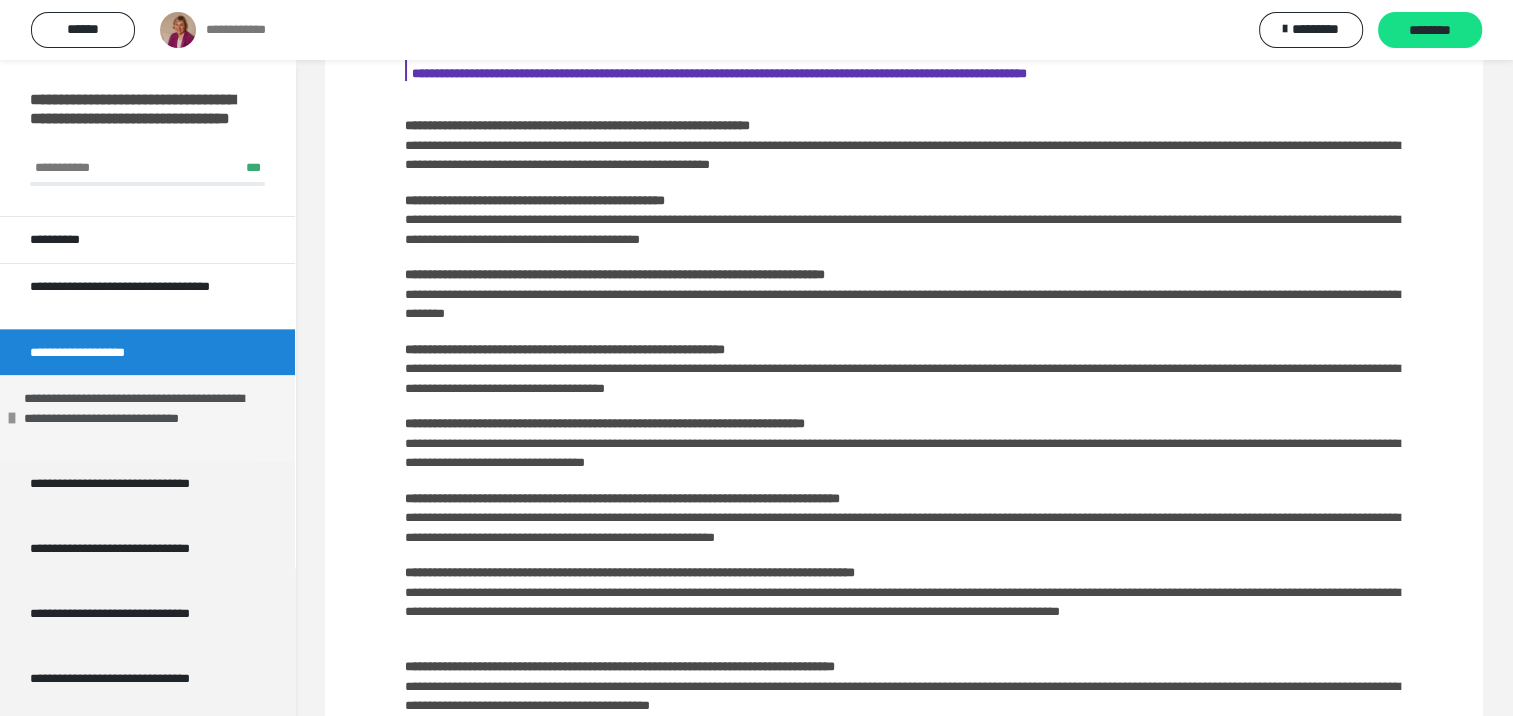click on "**********" at bounding box center (144, 418) 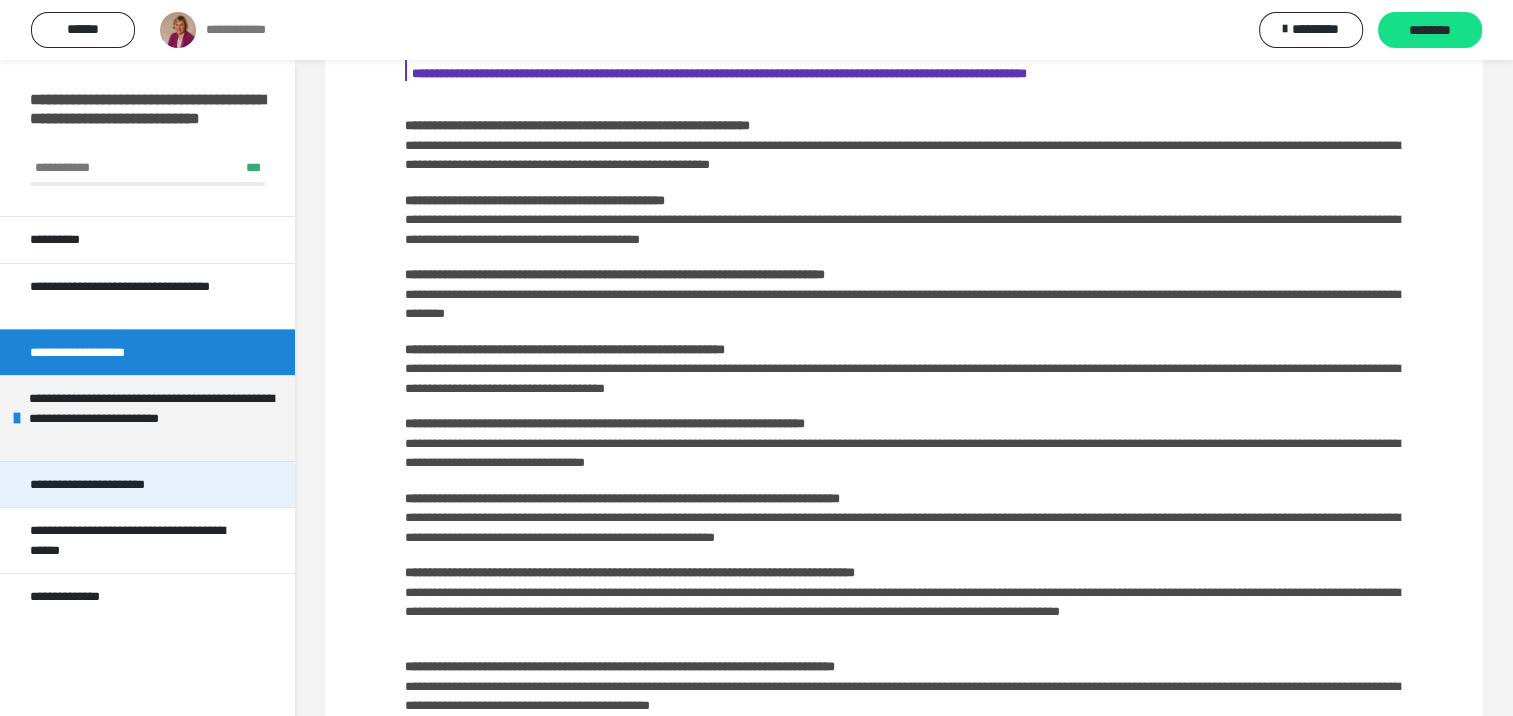 click on "**********" at bounding box center [121, 485] 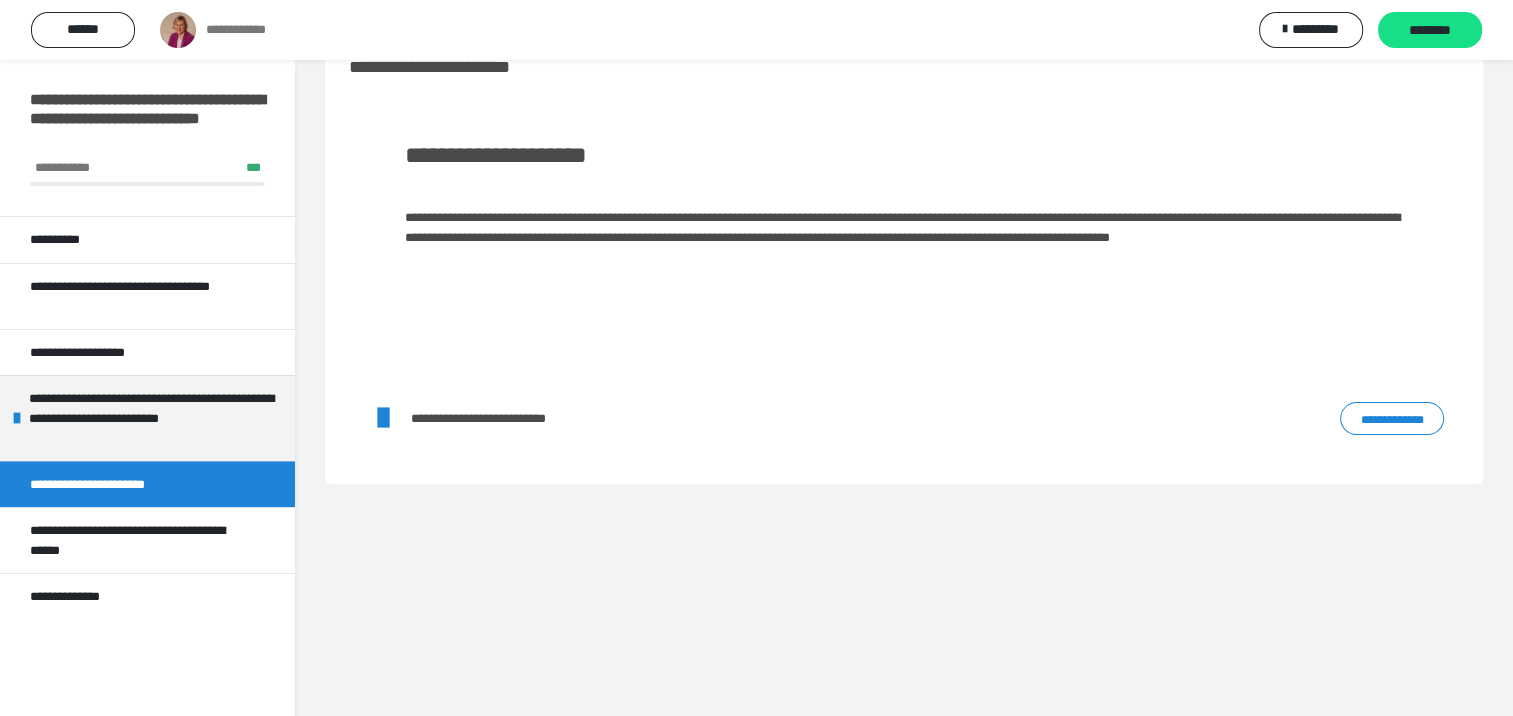 scroll, scrollTop: 60, scrollLeft: 0, axis: vertical 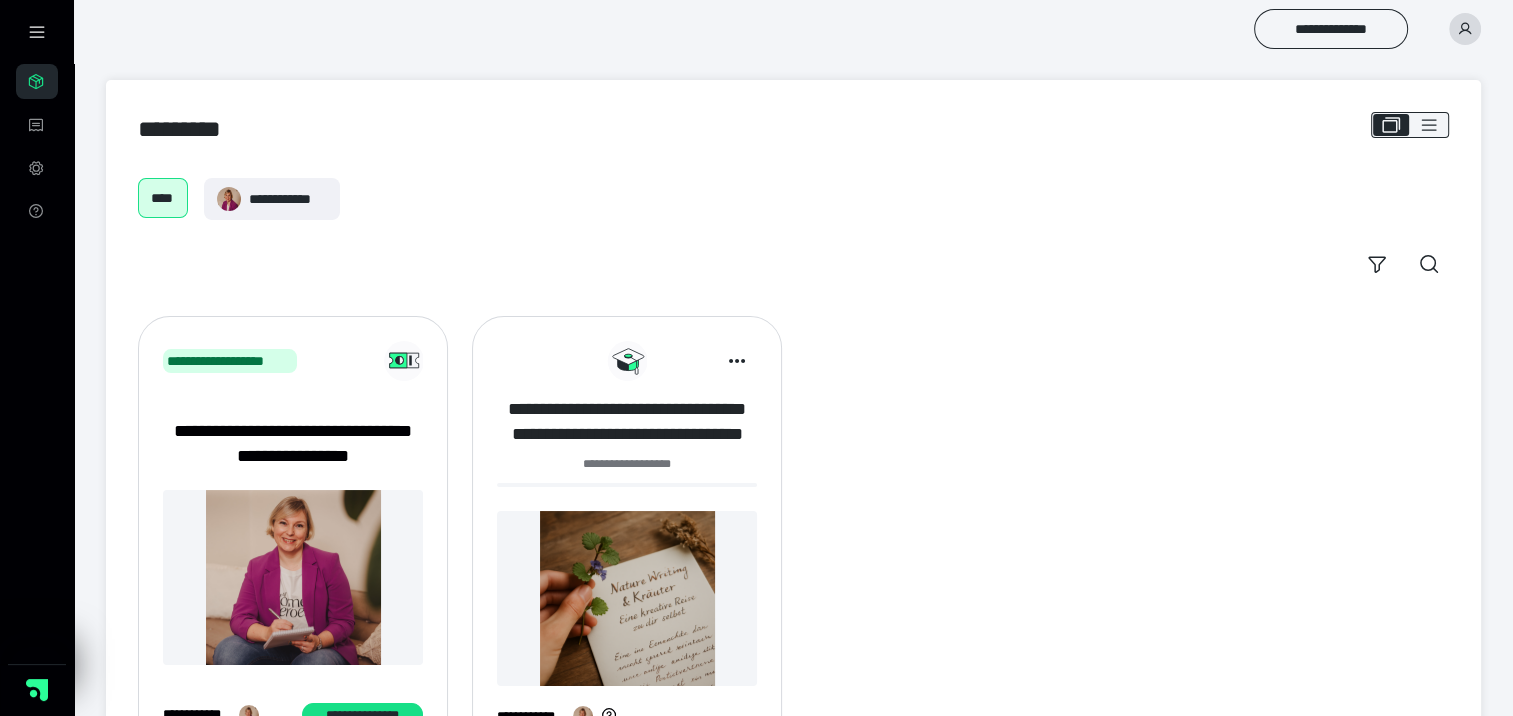 click on "**********" at bounding box center (627, 422) 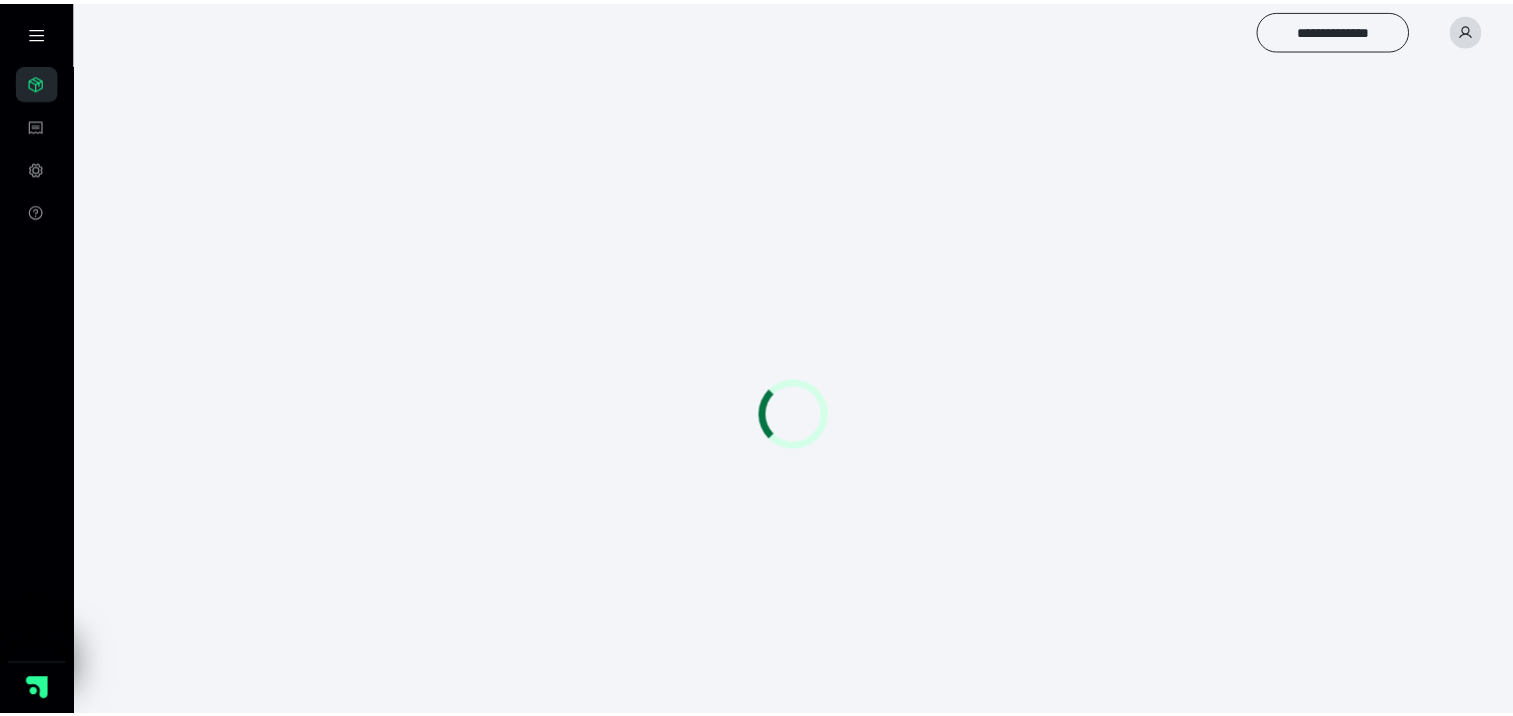 scroll, scrollTop: 0, scrollLeft: 0, axis: both 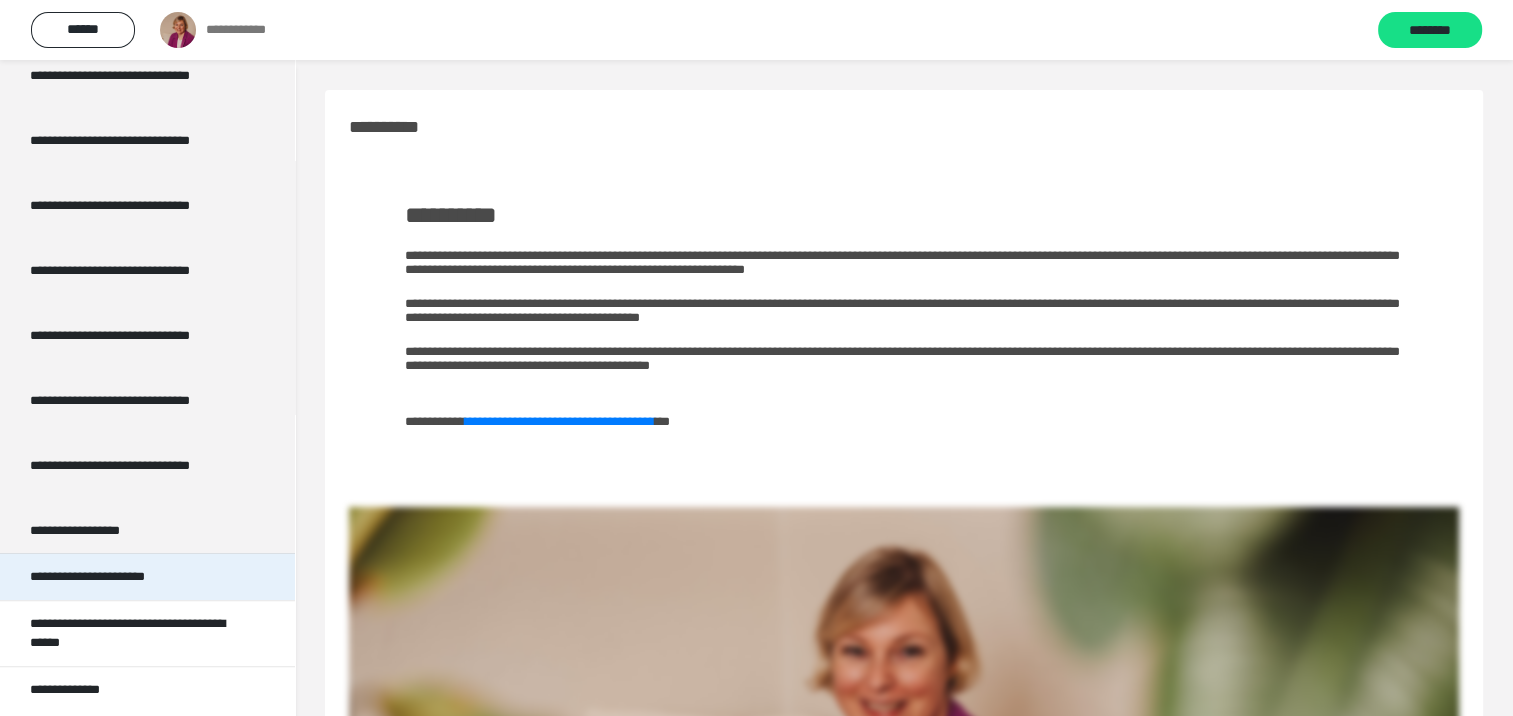 click on "**********" at bounding box center [121, 577] 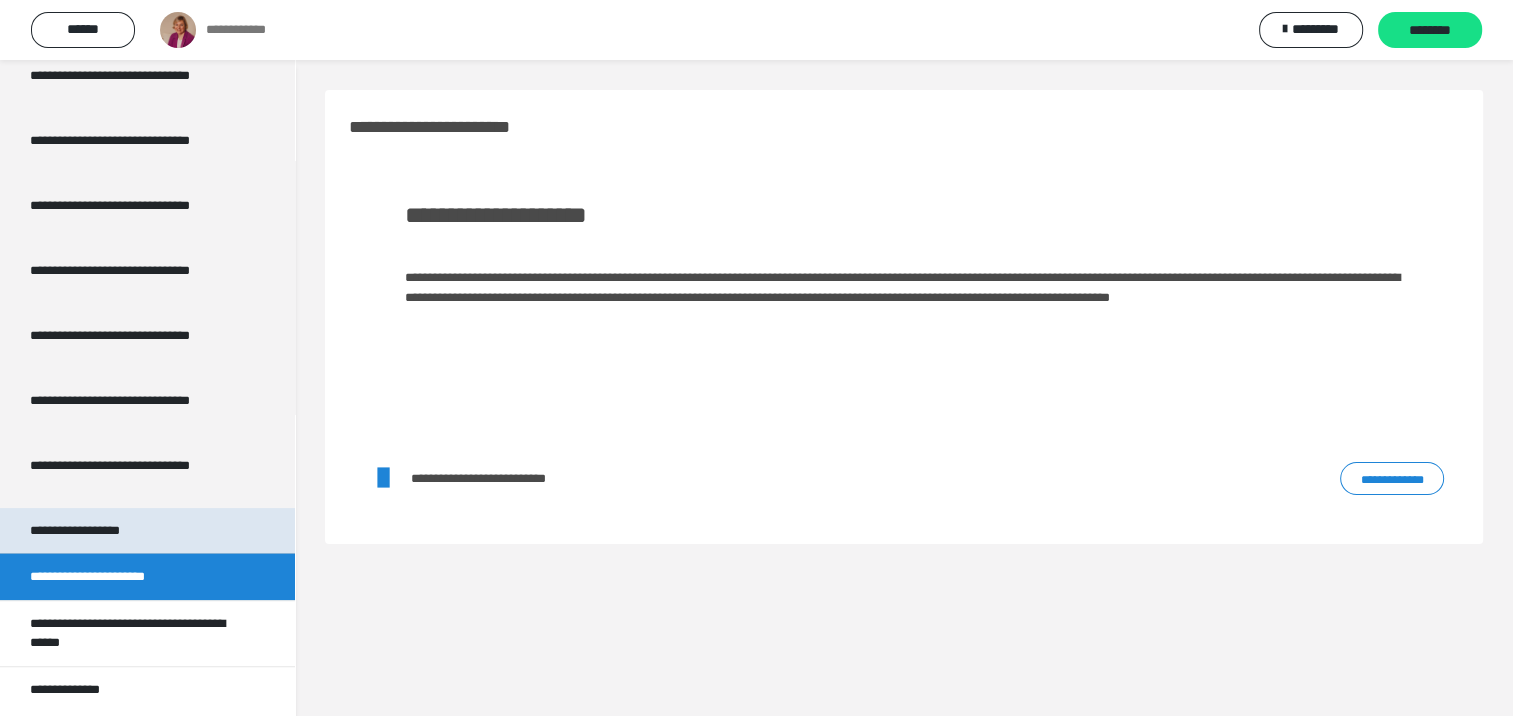 click on "**********" at bounding box center (90, 531) 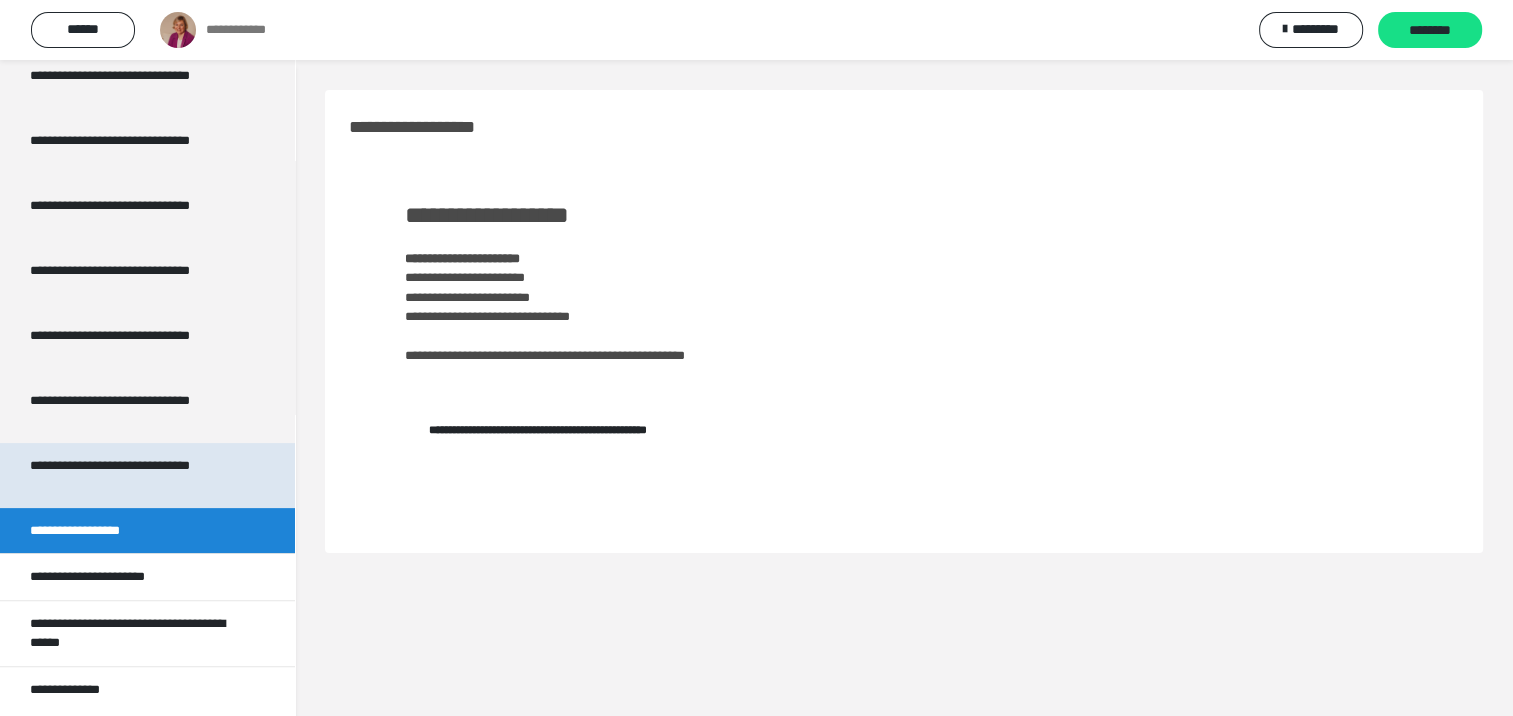 click on "**********" at bounding box center (132, 475) 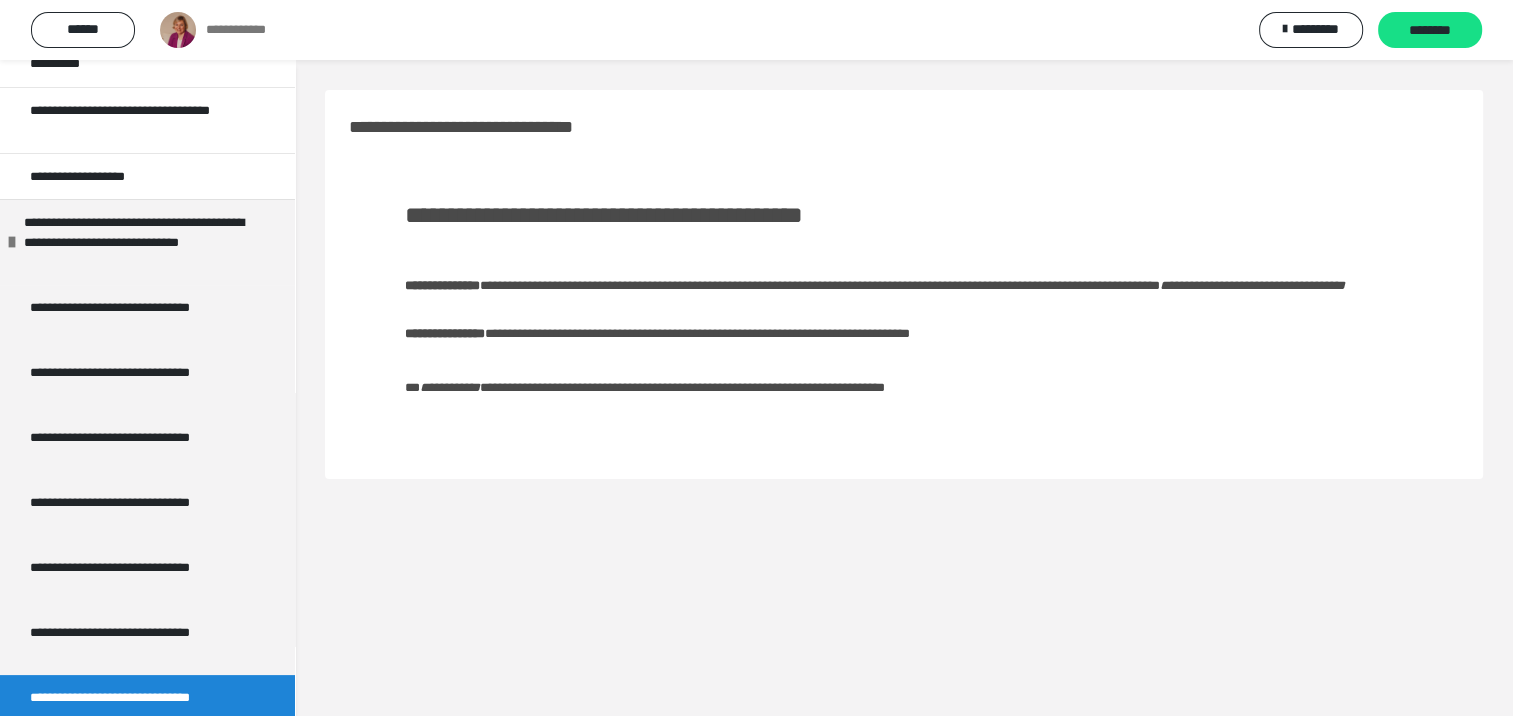 scroll, scrollTop: 170, scrollLeft: 0, axis: vertical 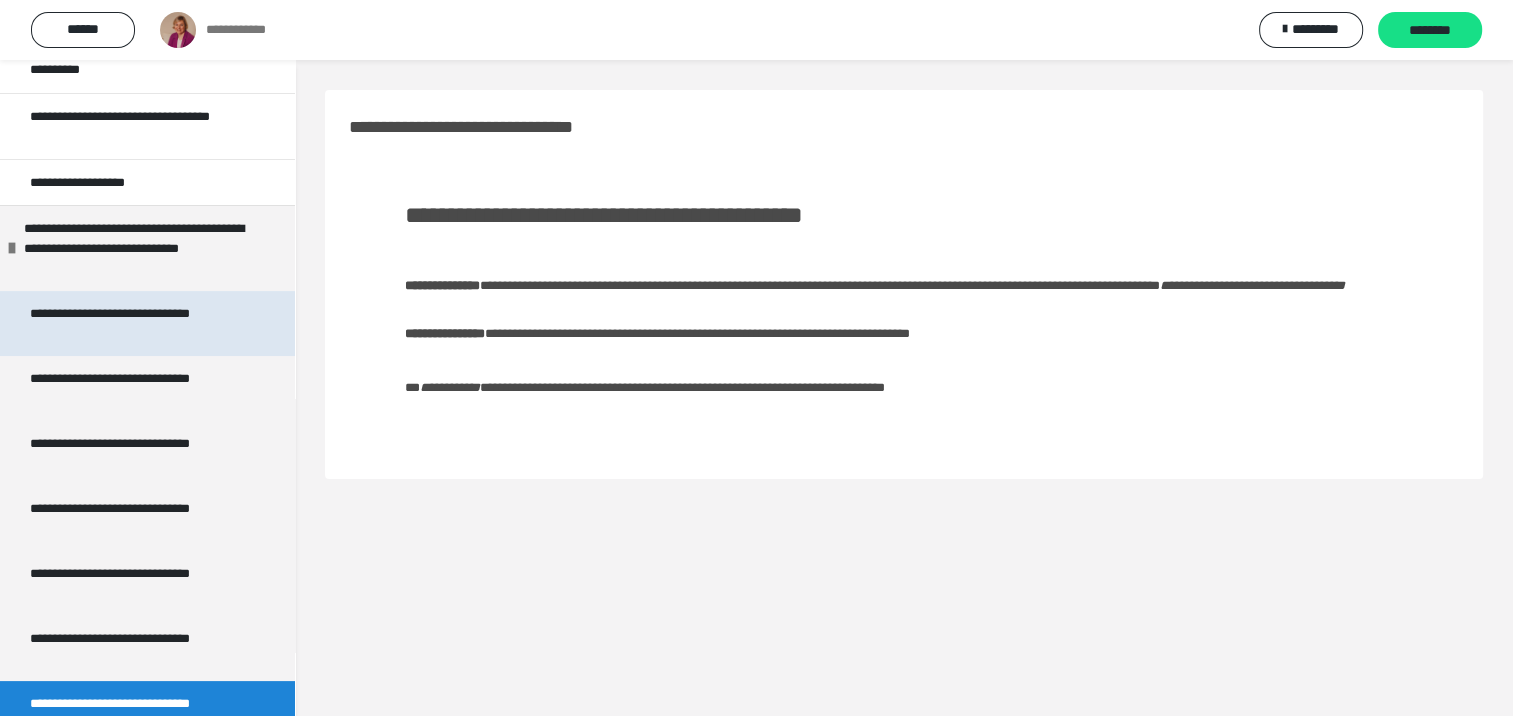click on "**********" at bounding box center [132, 323] 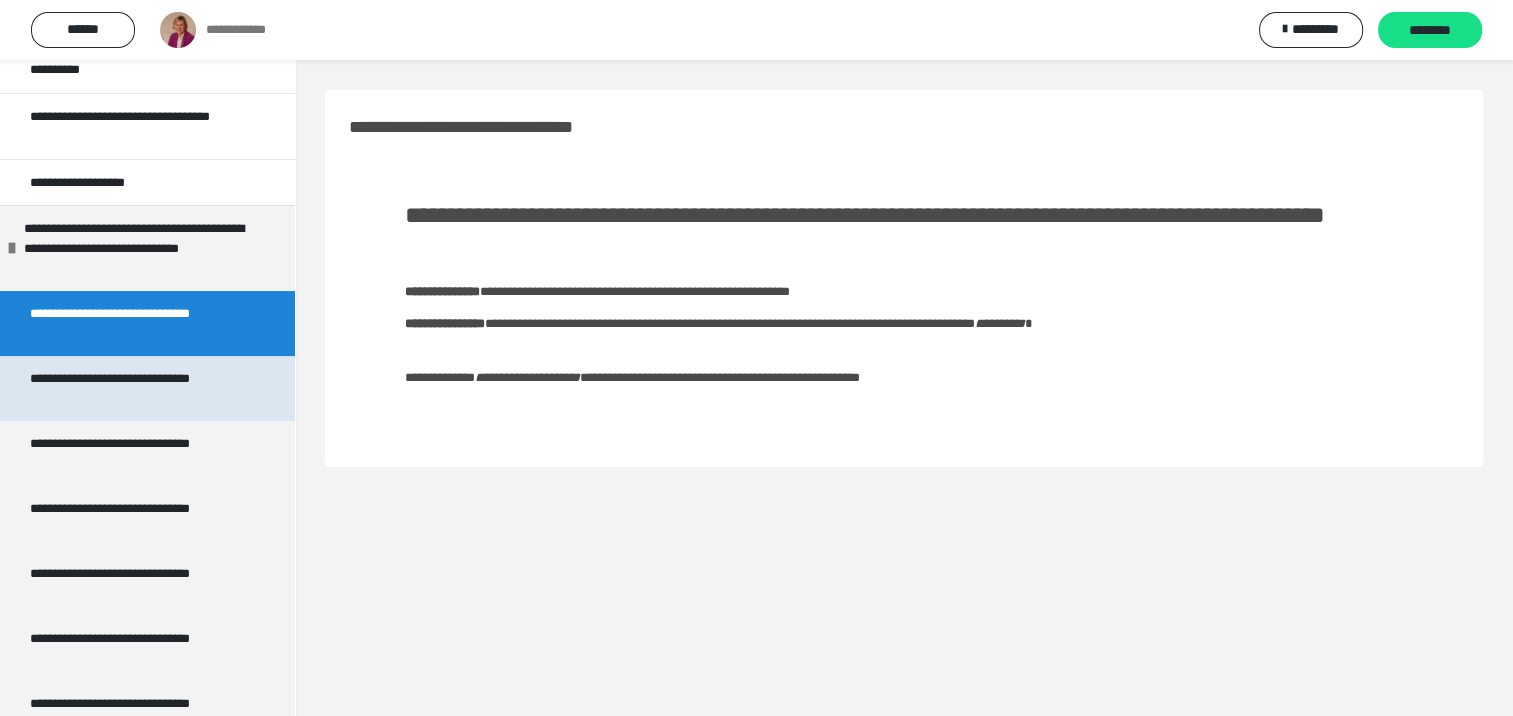 click on "**********" at bounding box center [132, 388] 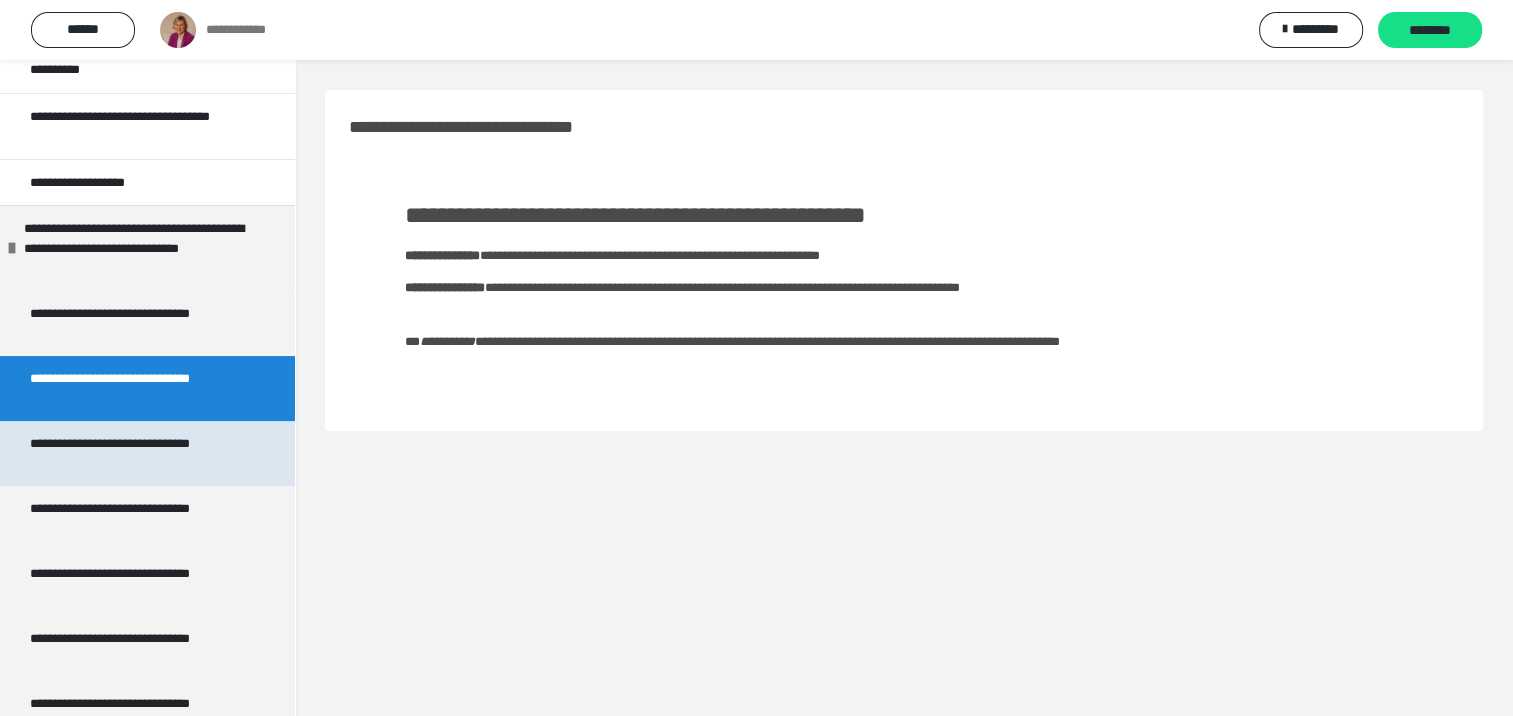 click on "**********" at bounding box center (132, 453) 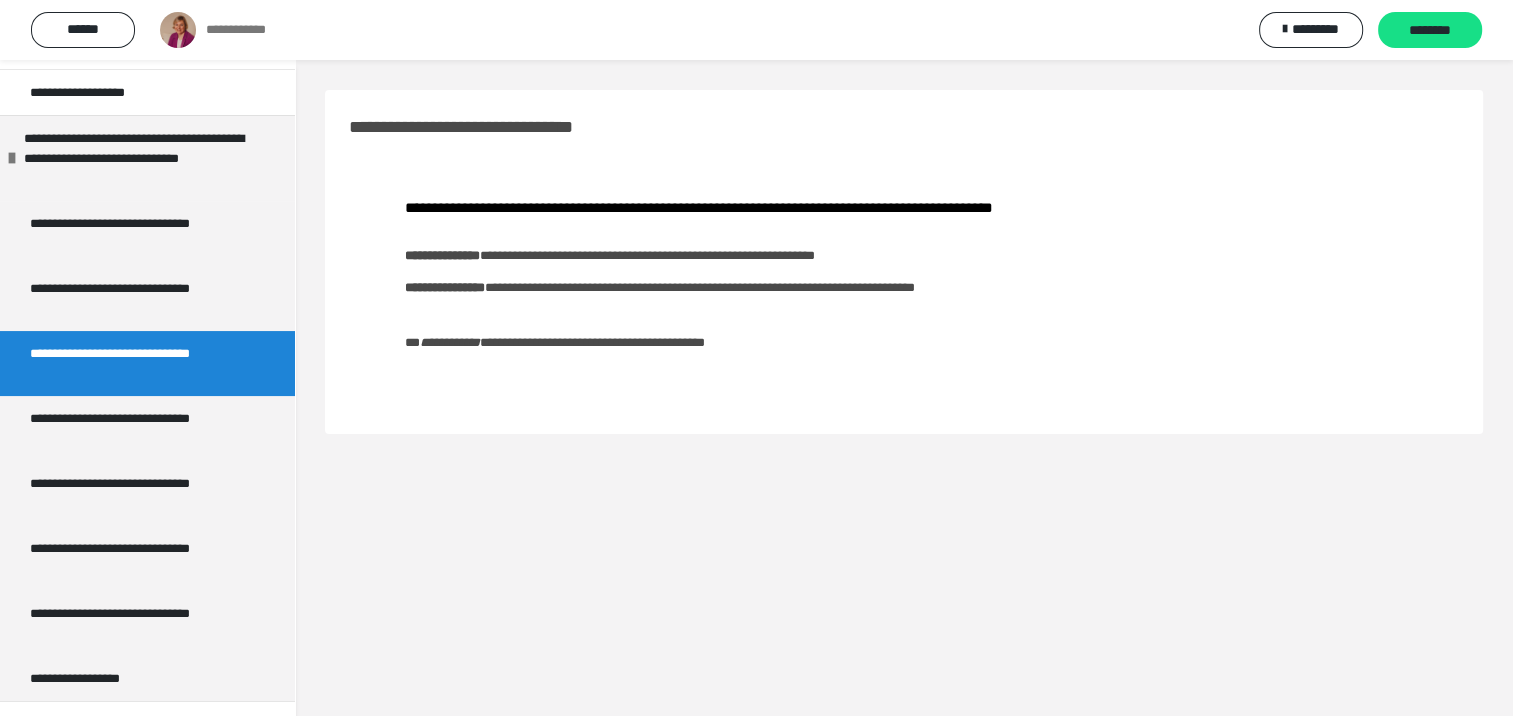 scroll, scrollTop: 408, scrollLeft: 0, axis: vertical 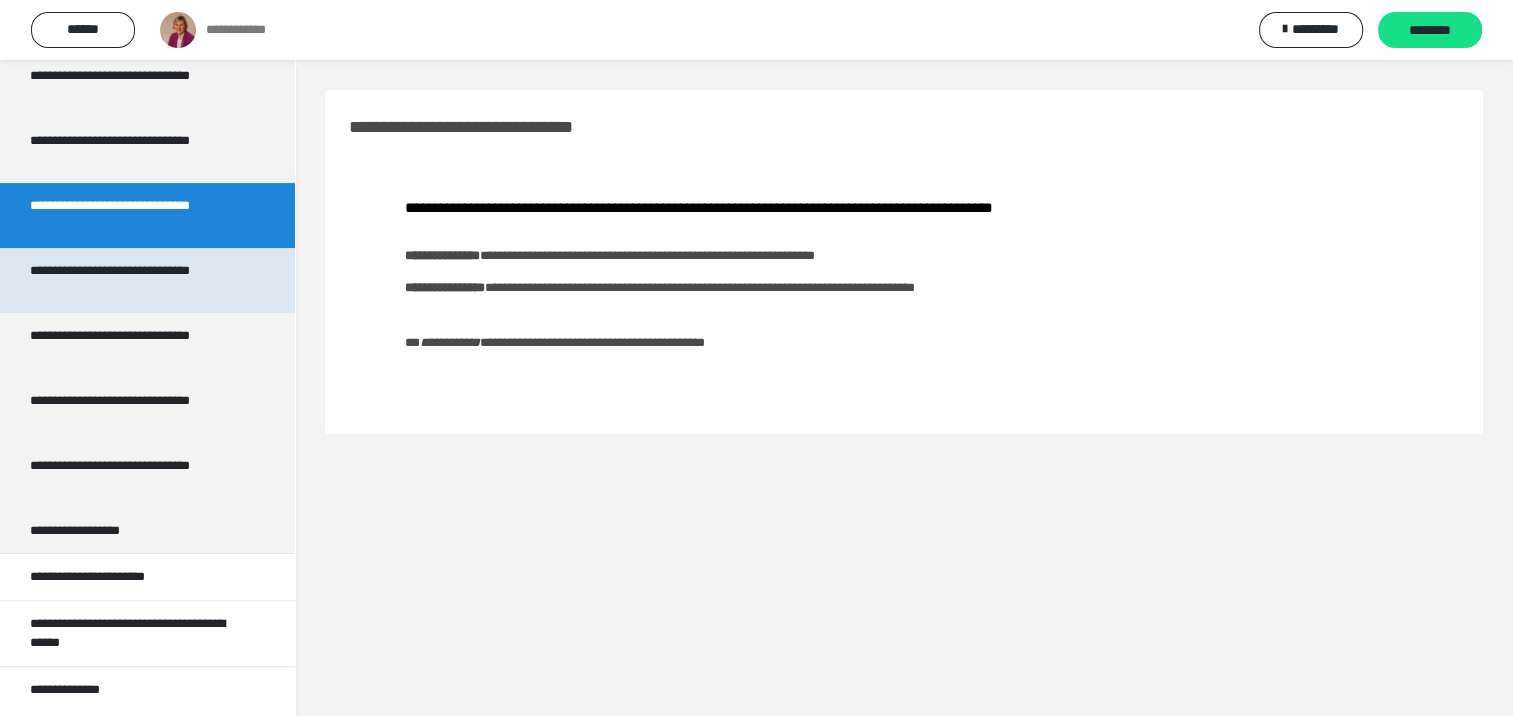 click on "**********" at bounding box center [132, 280] 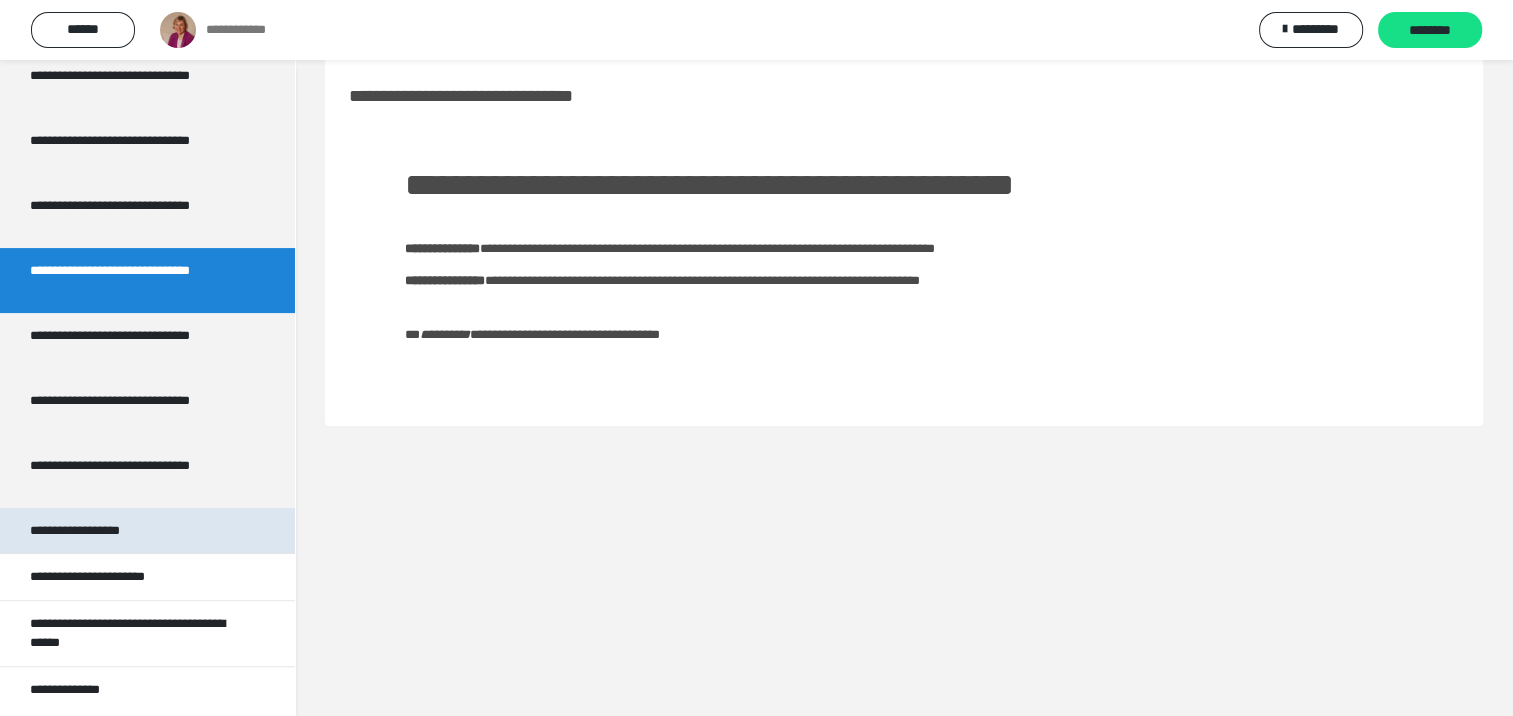 scroll, scrollTop: 60, scrollLeft: 0, axis: vertical 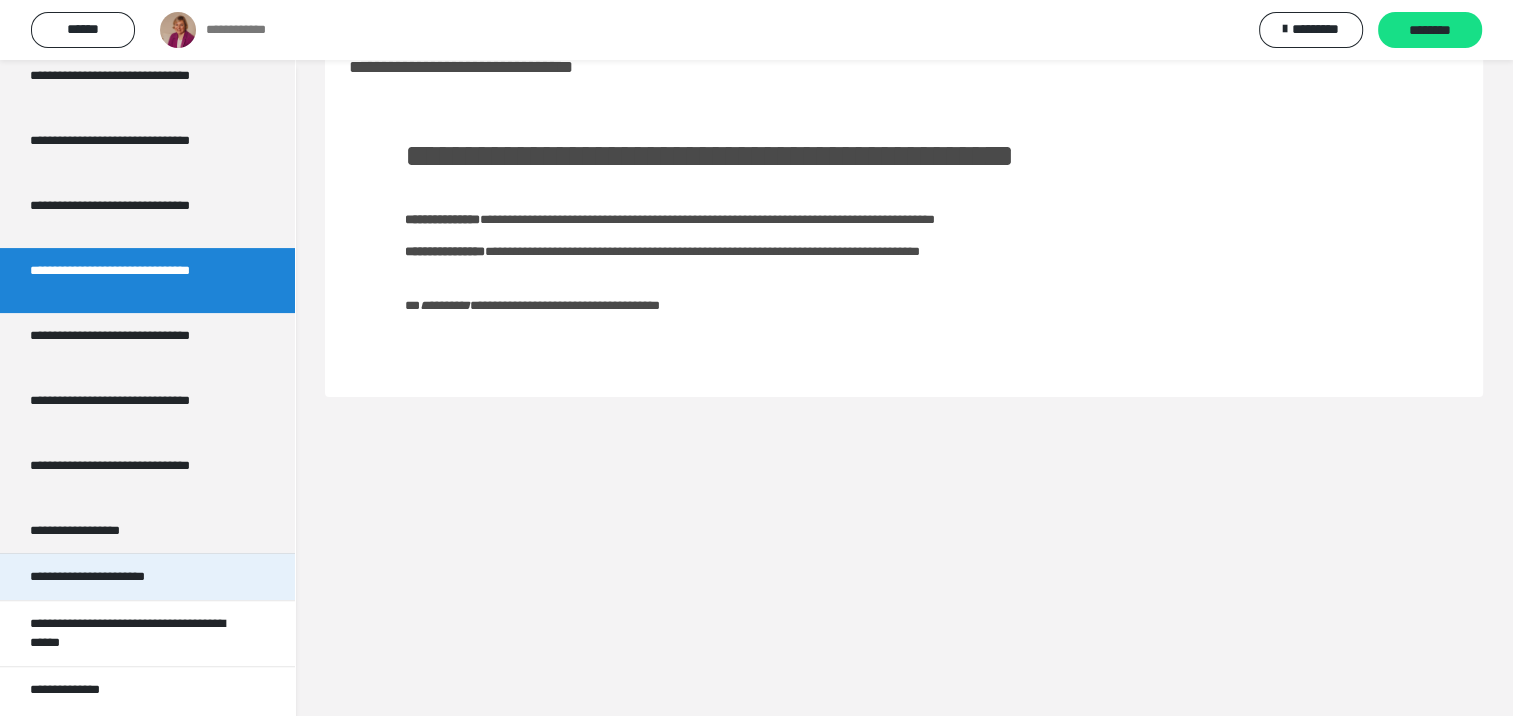 click on "**********" at bounding box center (121, 577) 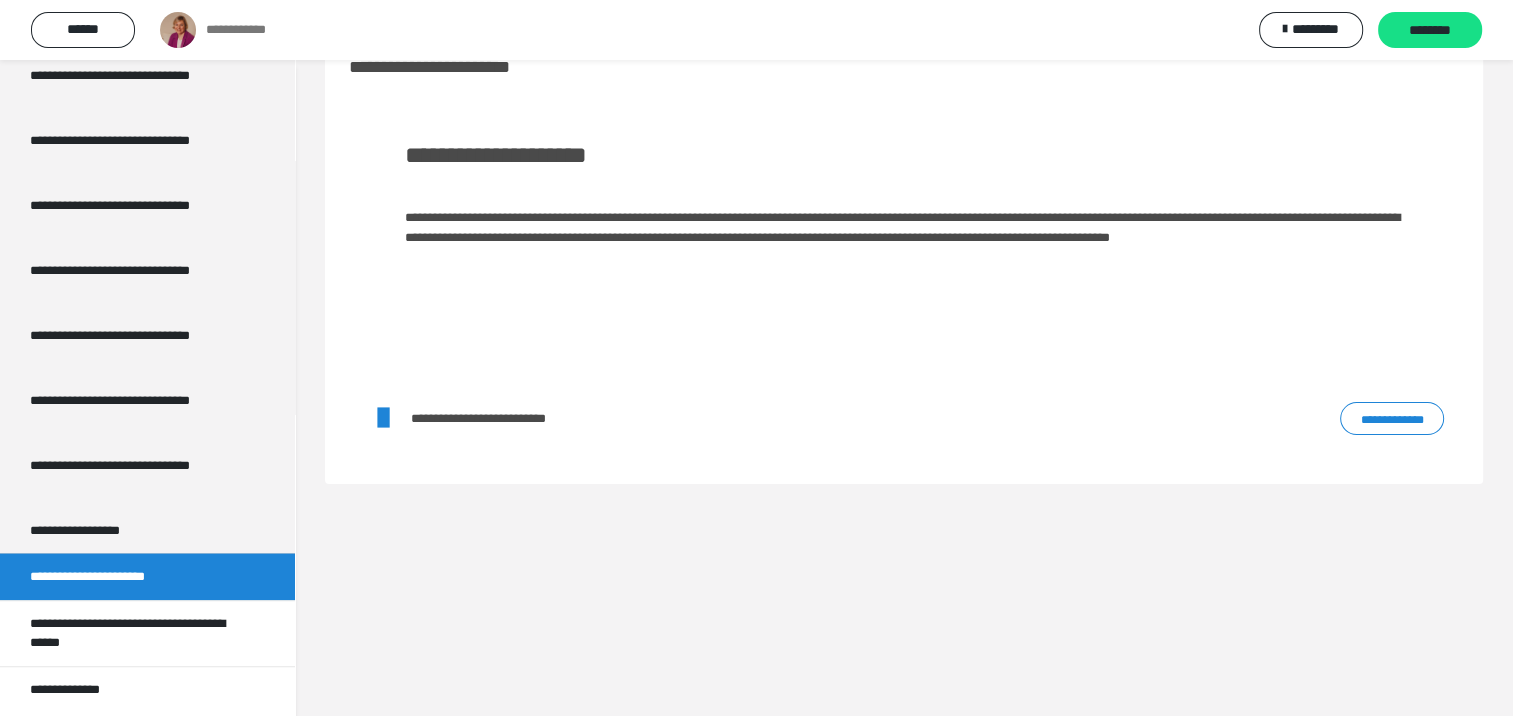 click on "**********" at bounding box center [1392, 419] 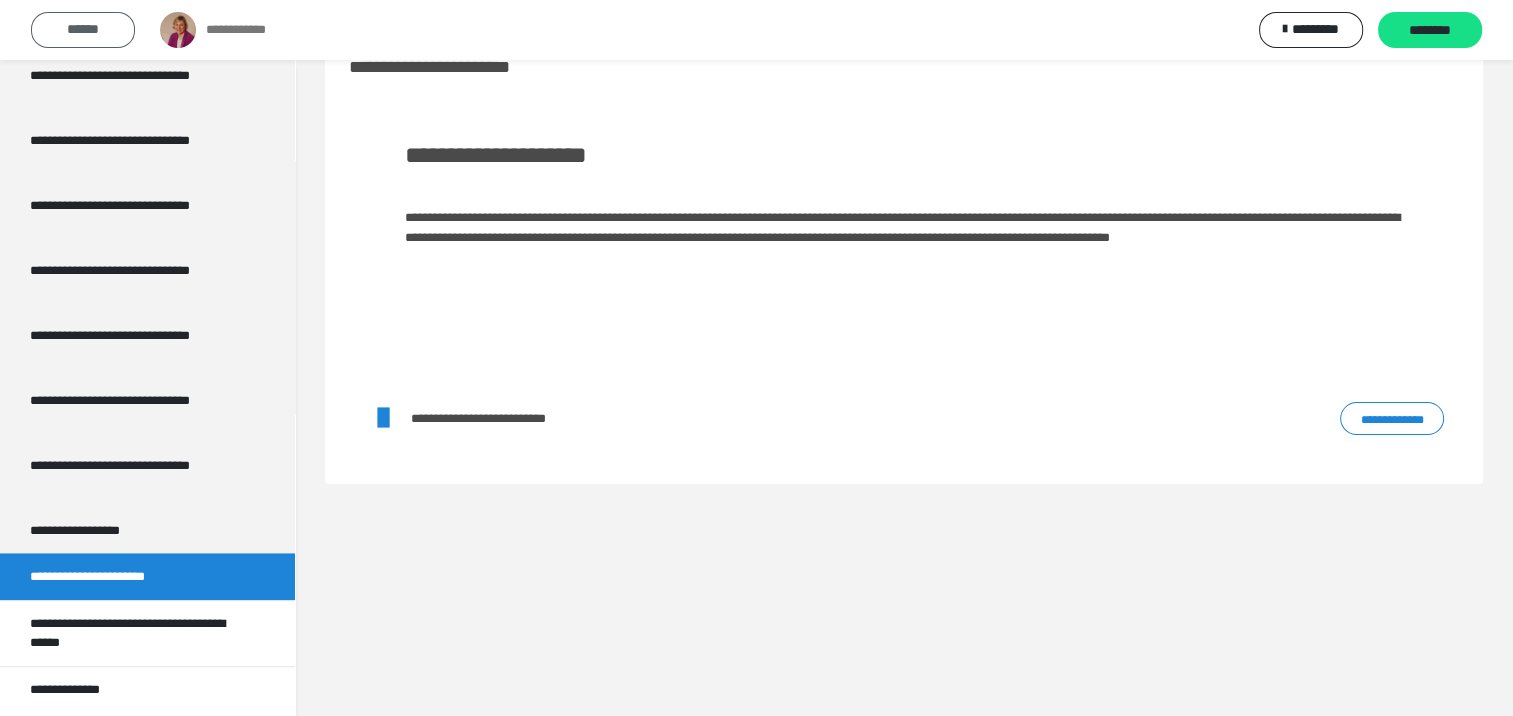 click on "******" at bounding box center (83, 29) 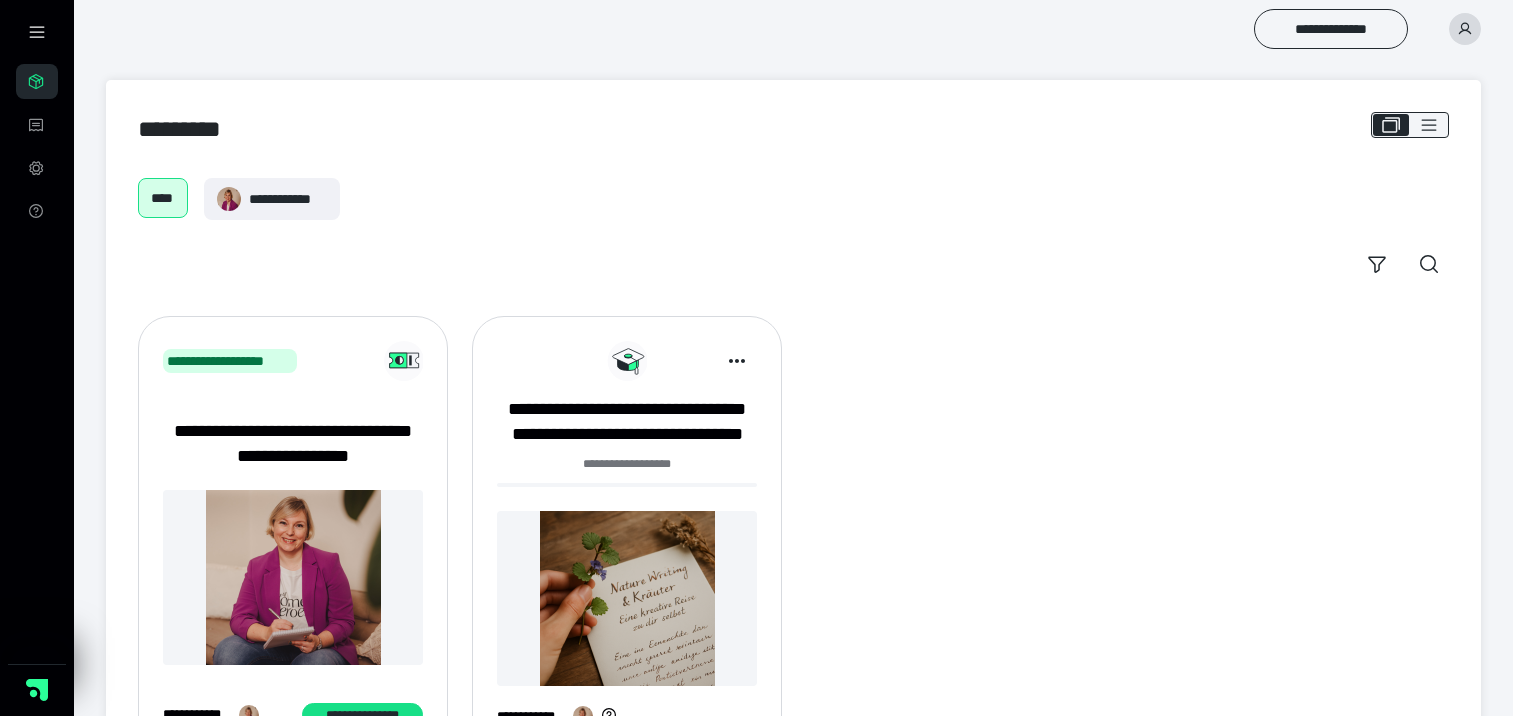 scroll, scrollTop: 0, scrollLeft: 0, axis: both 